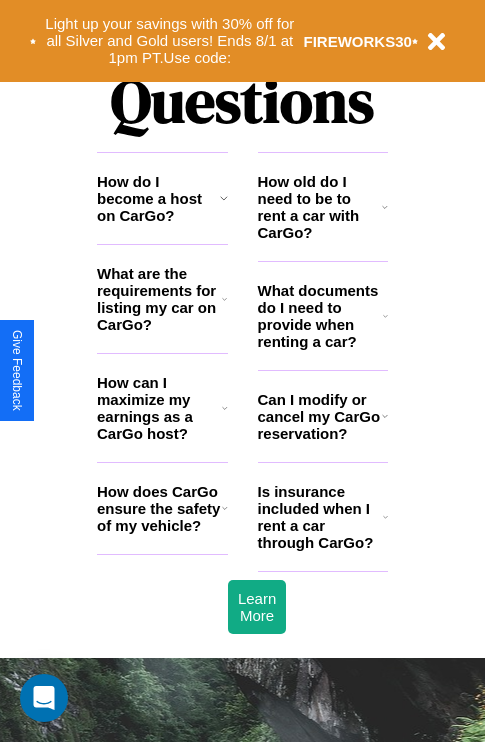 scroll, scrollTop: 2423, scrollLeft: 0, axis: vertical 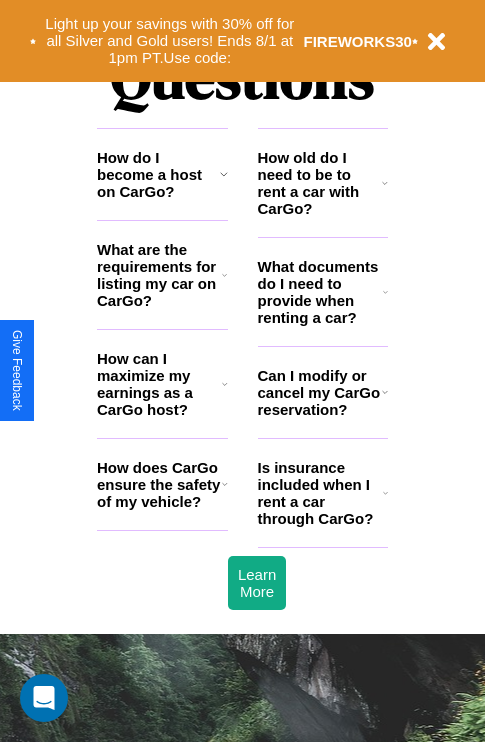 click on "How does CarGo ensure the safety of my vehicle?" at bounding box center (159, 484) 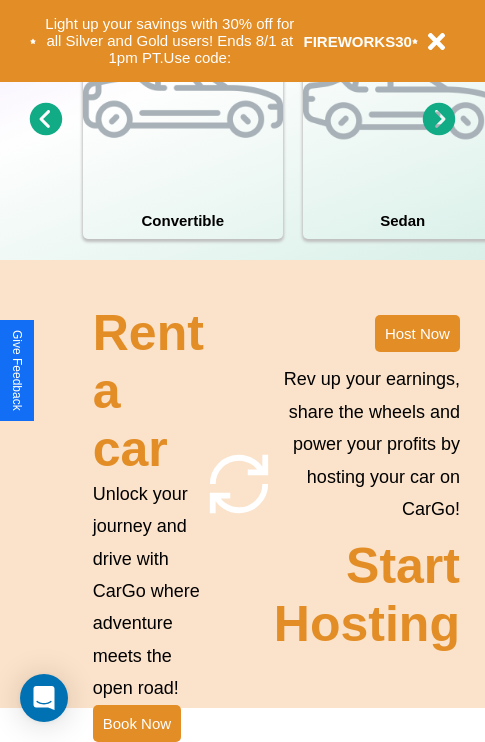 scroll, scrollTop: 1558, scrollLeft: 0, axis: vertical 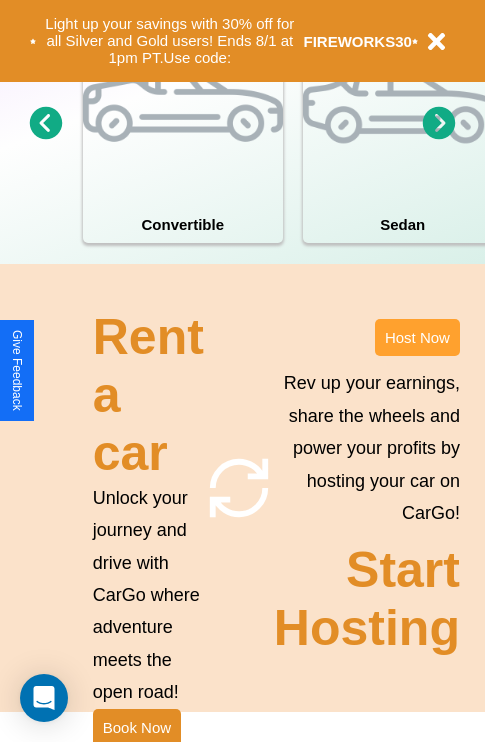 click on "Host Now" at bounding box center (417, 337) 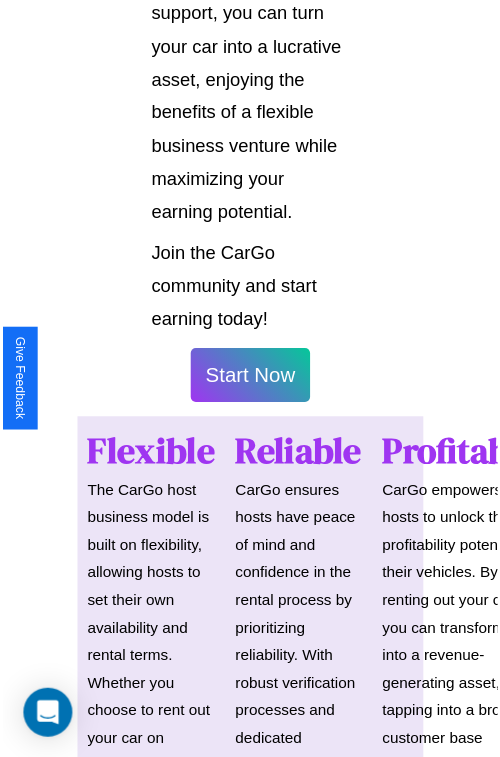 scroll, scrollTop: 1417, scrollLeft: 0, axis: vertical 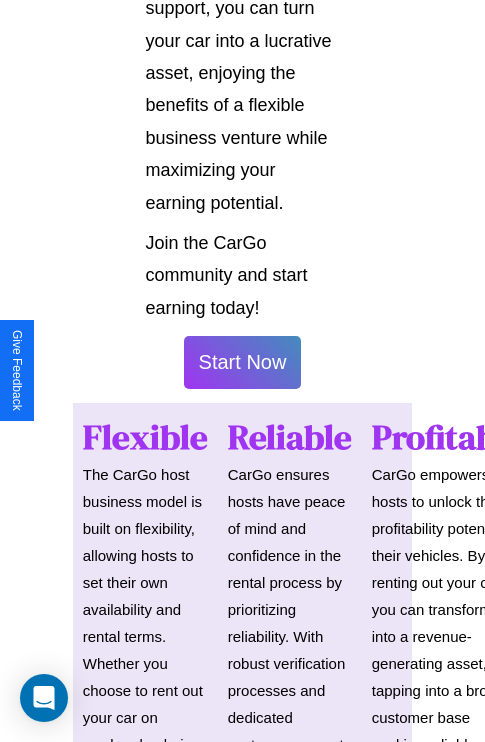 click on "Start Now" at bounding box center (243, 362) 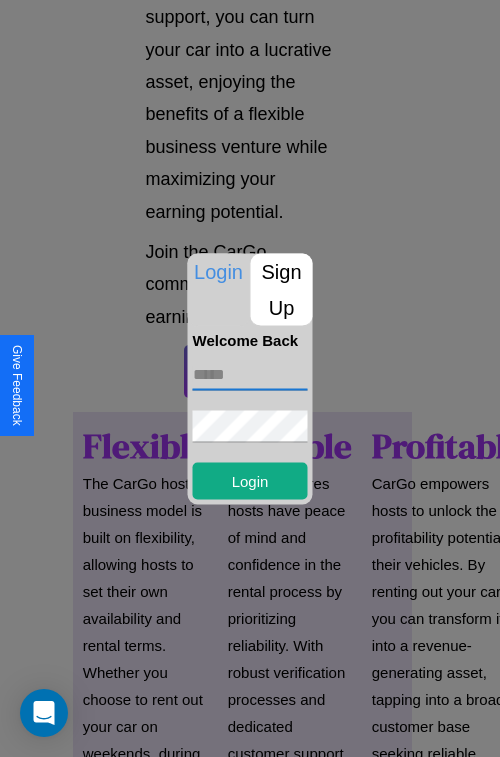 click at bounding box center (250, 374) 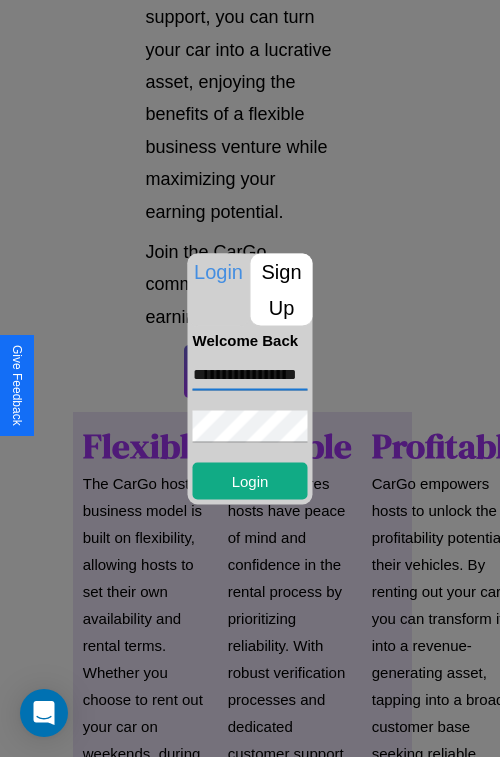 scroll, scrollTop: 0, scrollLeft: 33, axis: horizontal 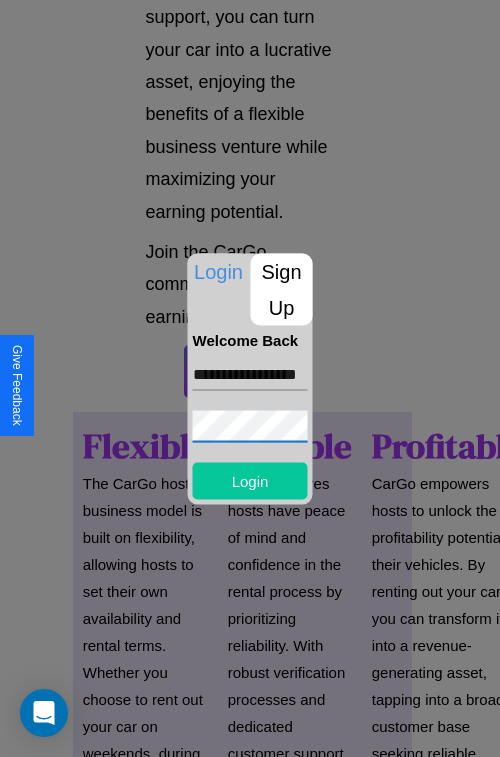 click on "Login" at bounding box center [250, 480] 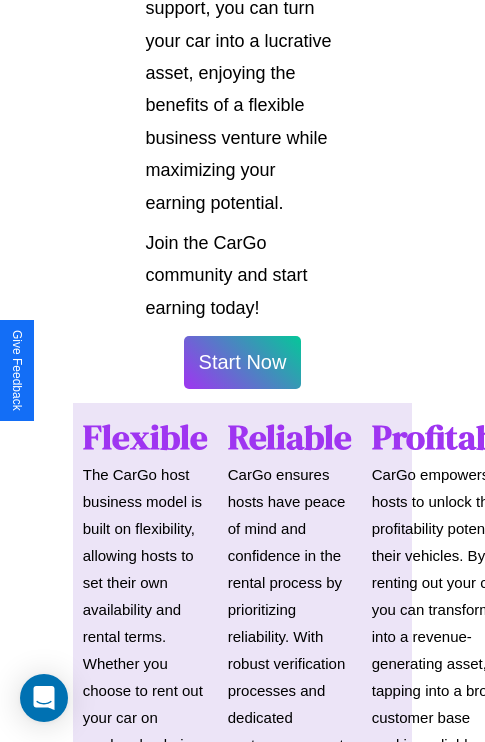 scroll, scrollTop: 1419, scrollLeft: 0, axis: vertical 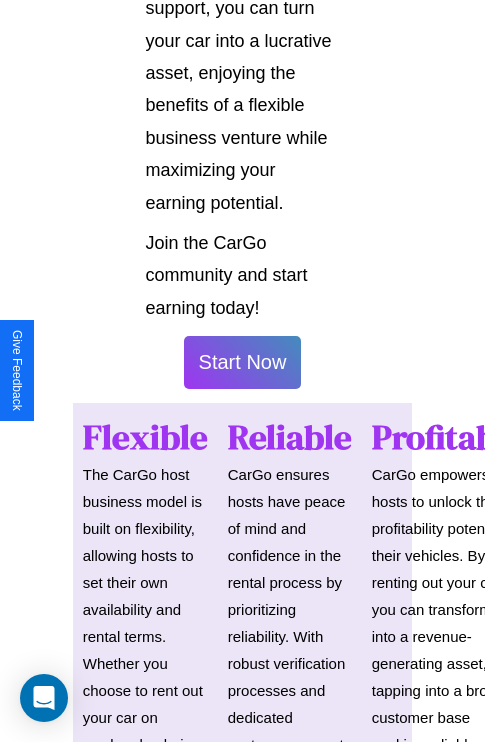 click on "Start Now" at bounding box center [243, 362] 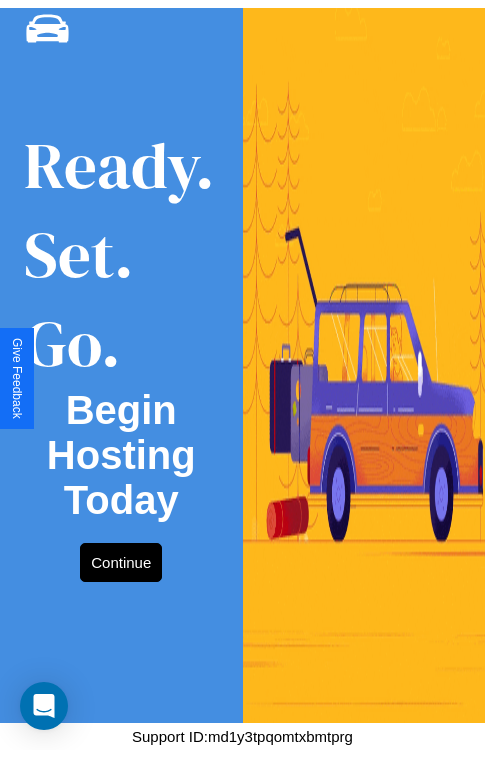 scroll, scrollTop: 0, scrollLeft: 0, axis: both 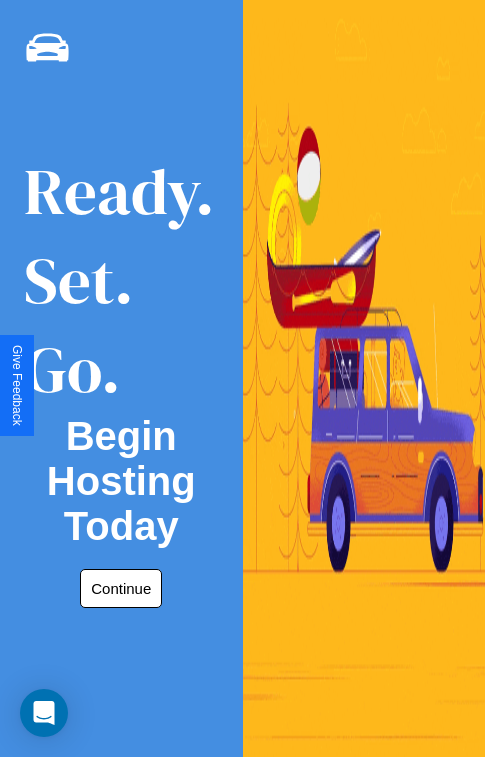 click on "Continue" at bounding box center (121, 588) 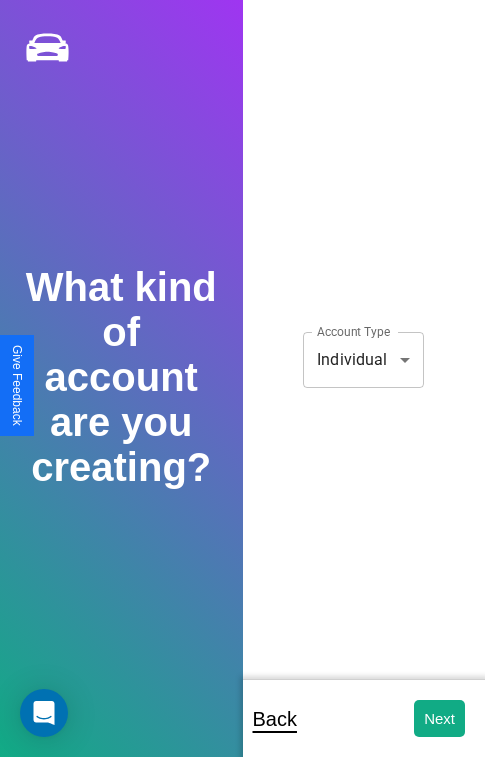 click on "**********" at bounding box center (242, 392) 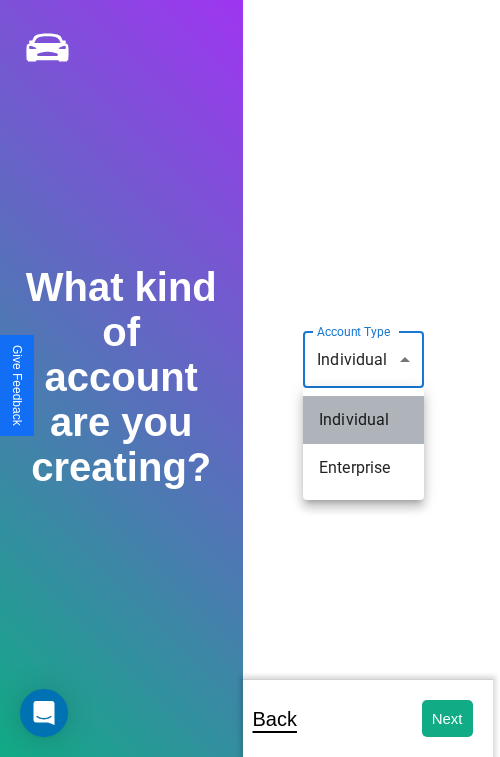 click on "Individual" at bounding box center (363, 420) 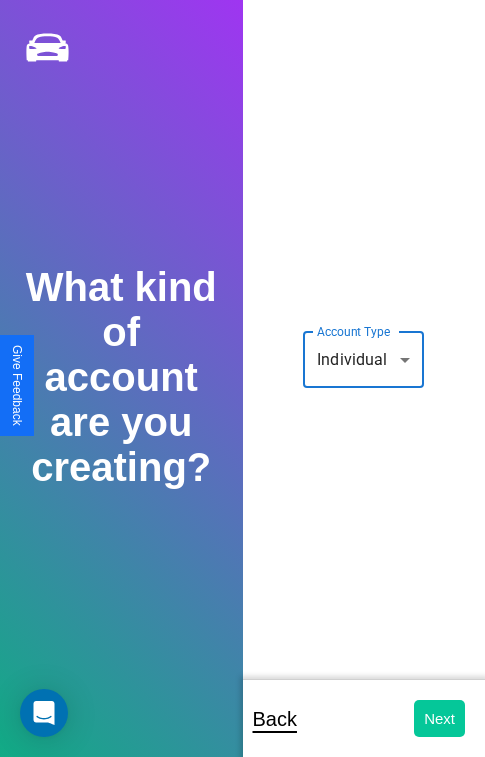 click on "Next" at bounding box center (439, 718) 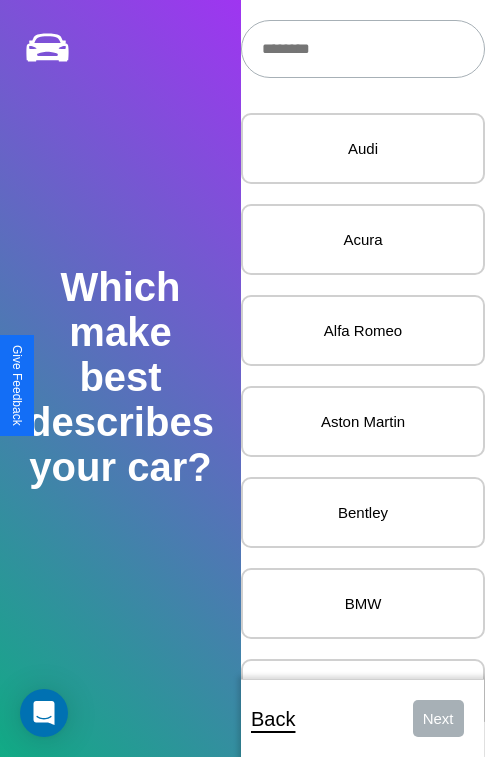 scroll, scrollTop: 27, scrollLeft: 0, axis: vertical 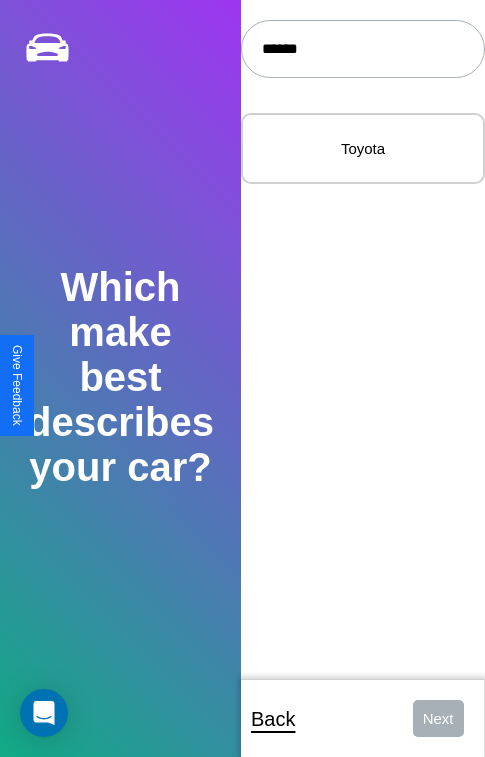 type on "******" 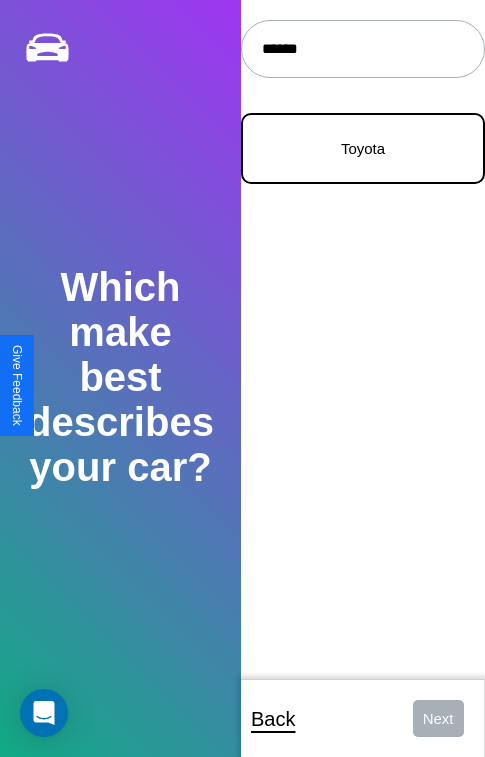 click on "Toyota" at bounding box center [363, 148] 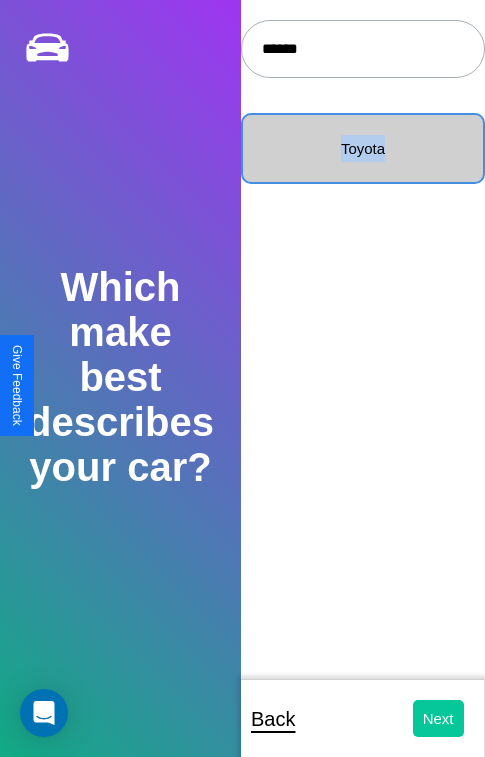 click on "Next" at bounding box center (438, 718) 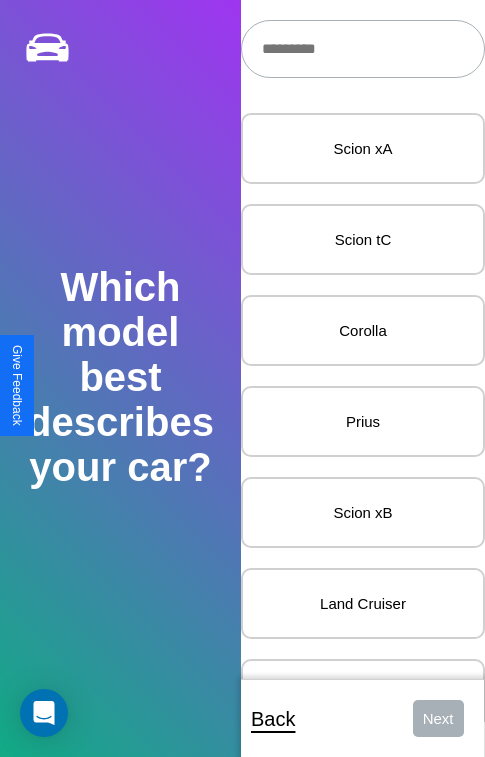 scroll, scrollTop: 24, scrollLeft: 0, axis: vertical 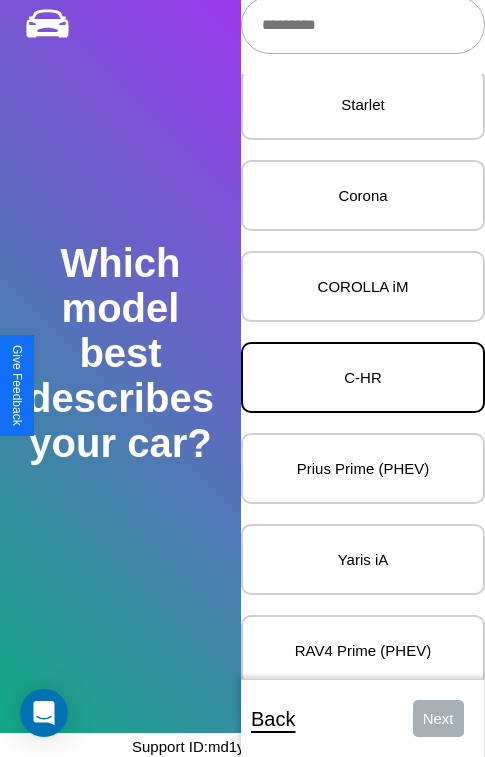click on "C-HR" at bounding box center (363, 377) 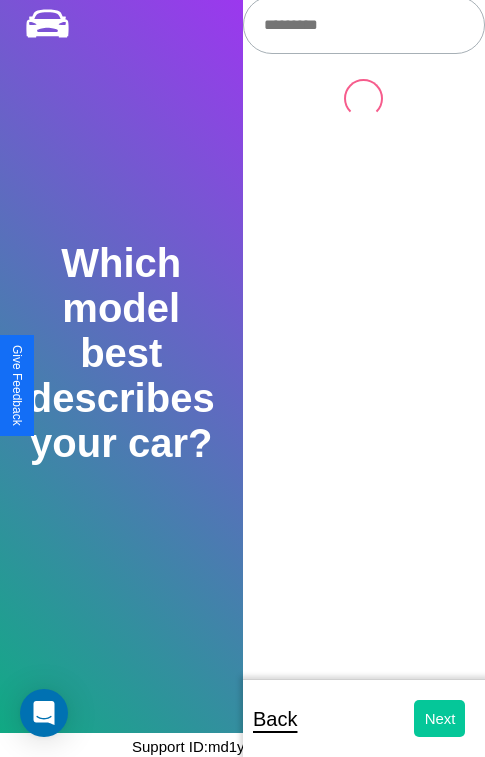 scroll, scrollTop: 0, scrollLeft: 0, axis: both 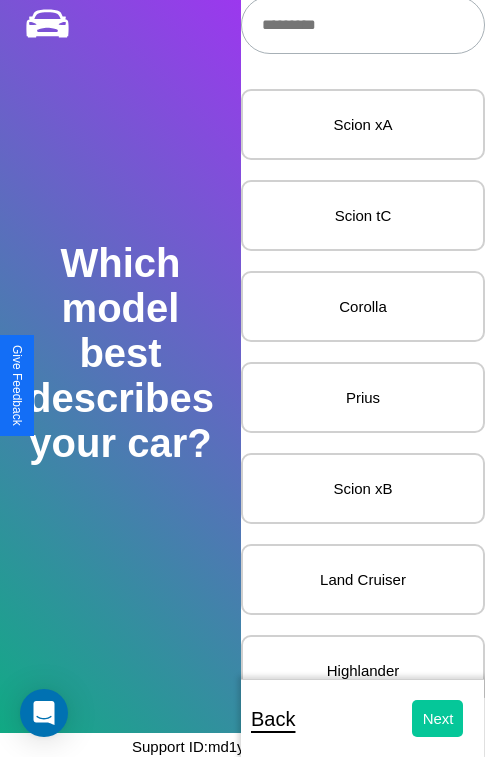 click on "Next" at bounding box center [438, 718] 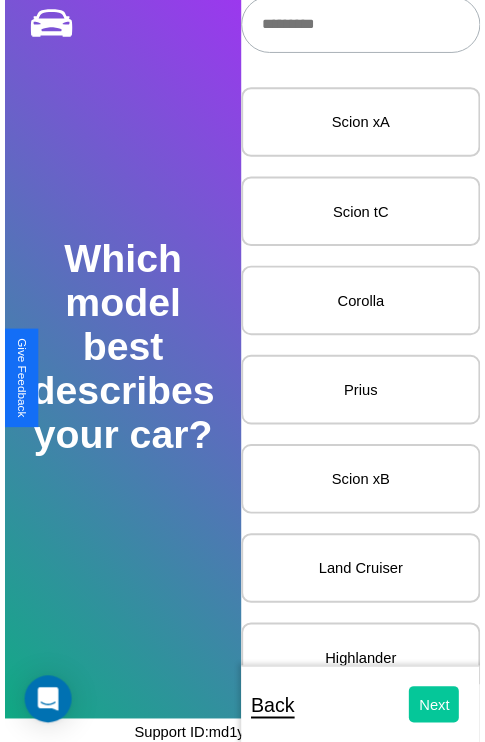 select on "*****" 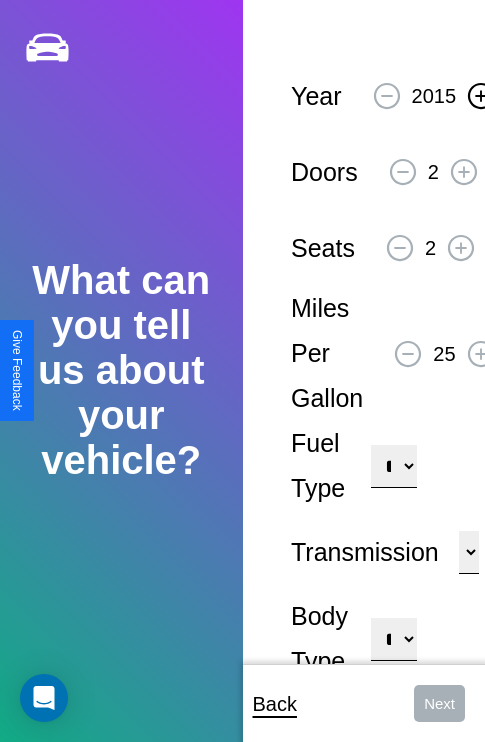click 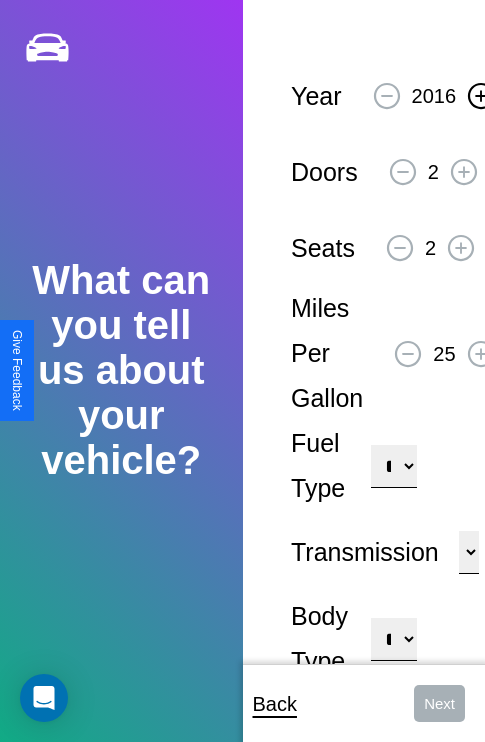 click 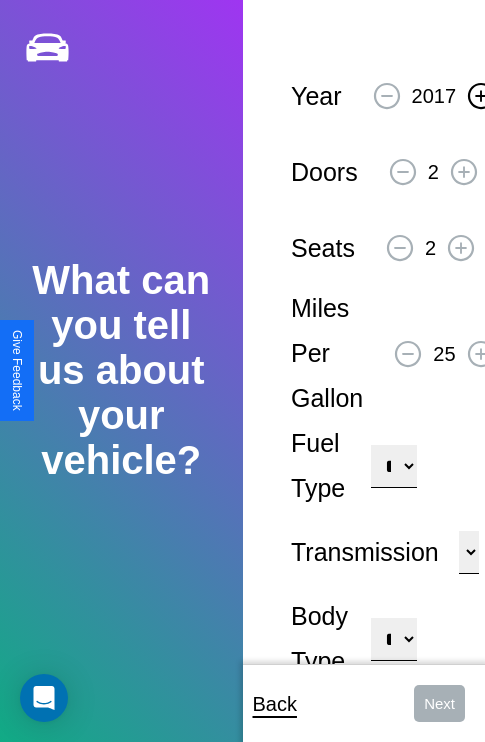 click 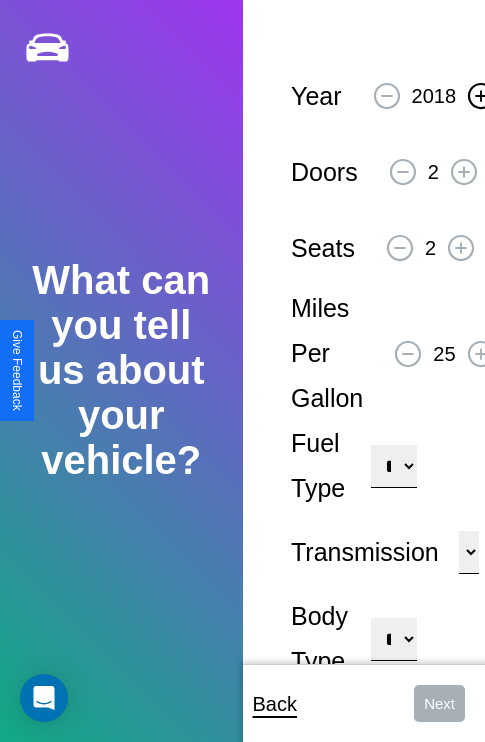 click 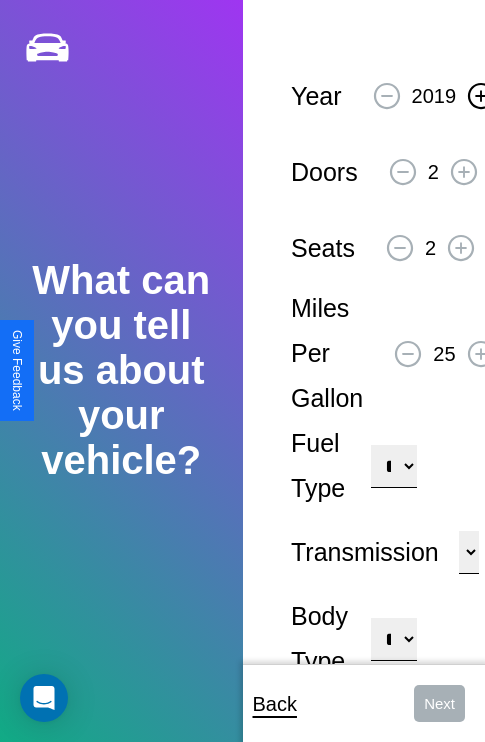 click 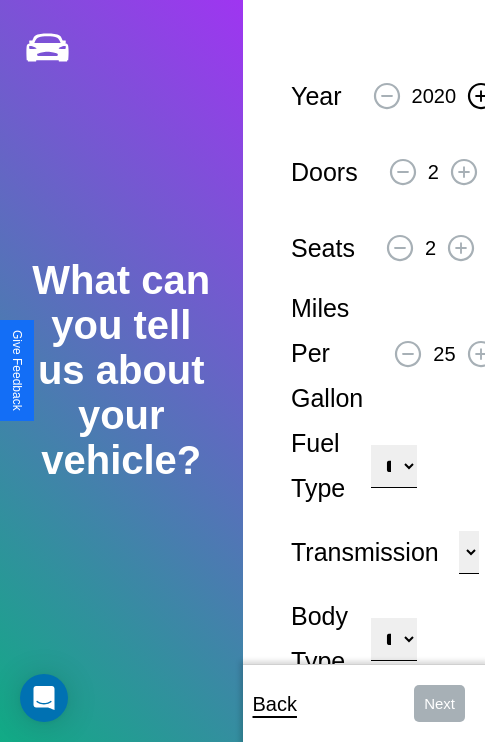 click 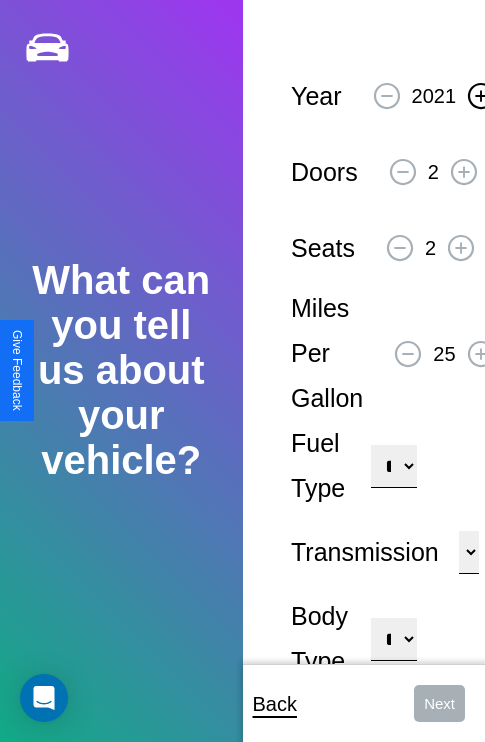 click 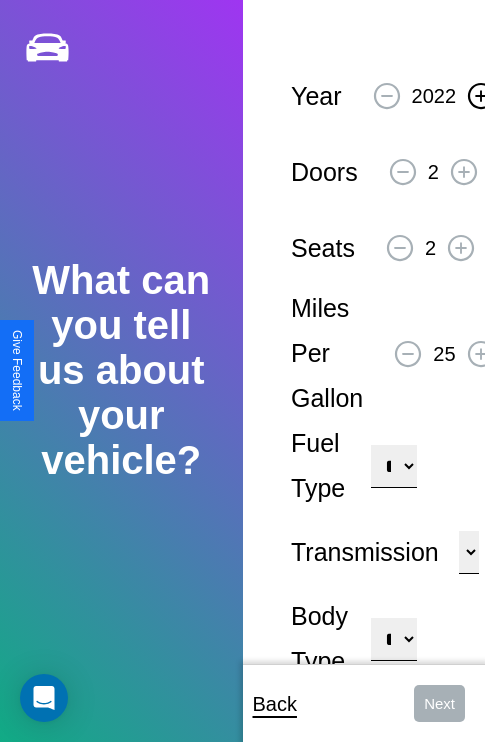 click 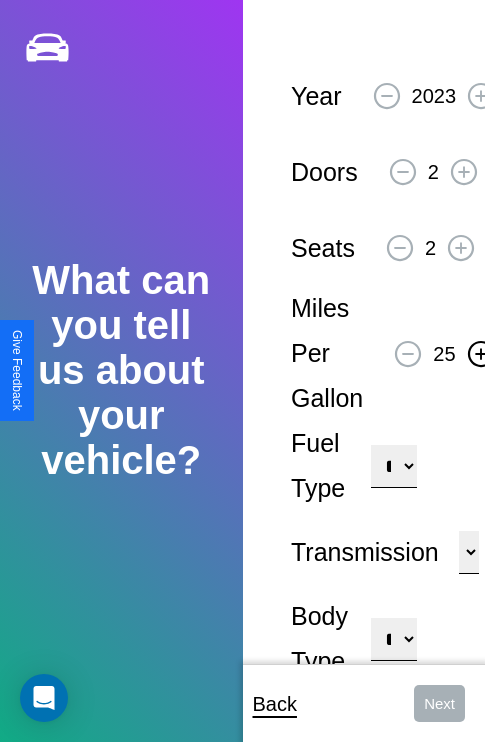 click 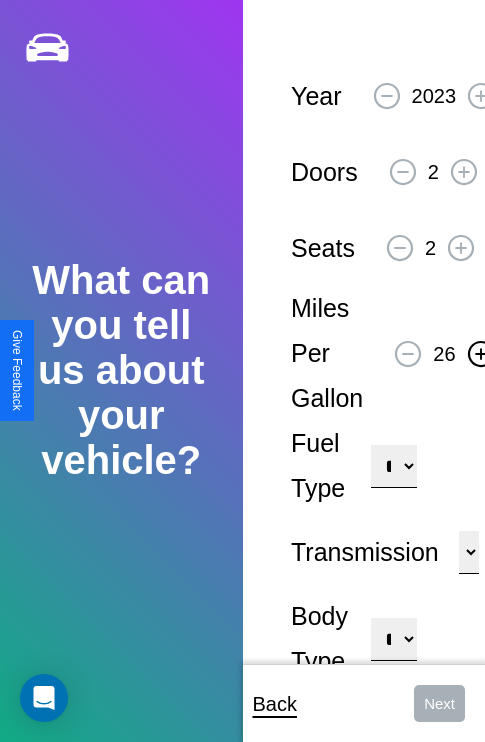 click 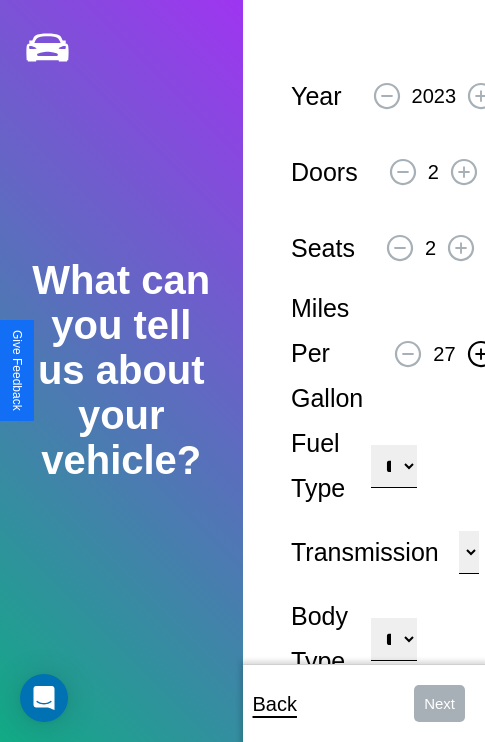 click 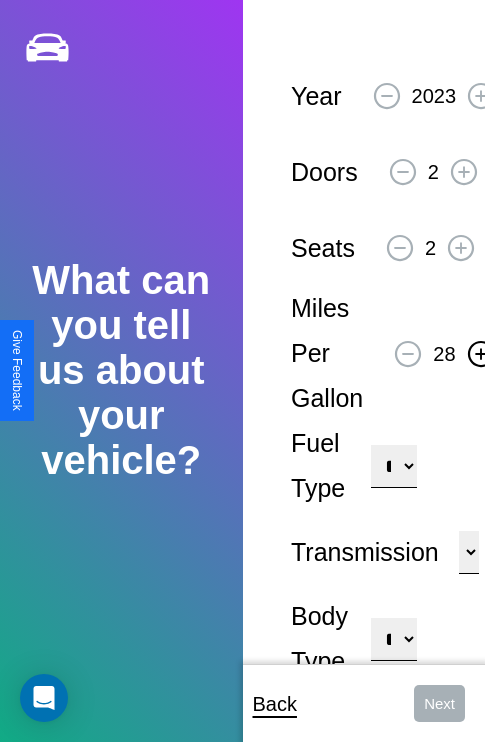 click 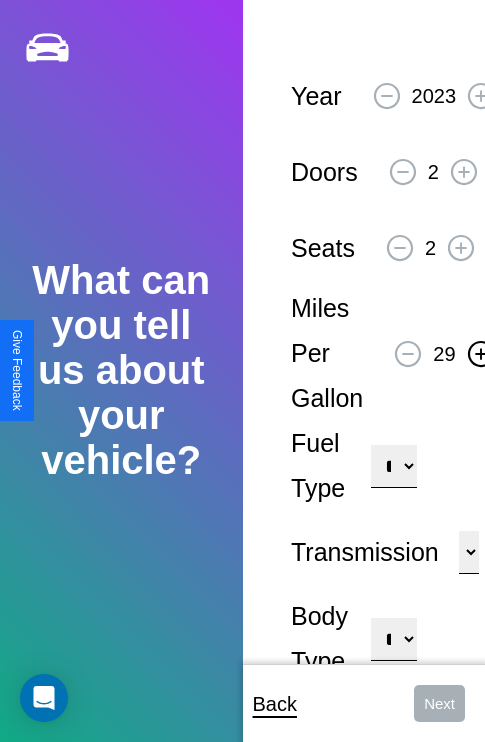click 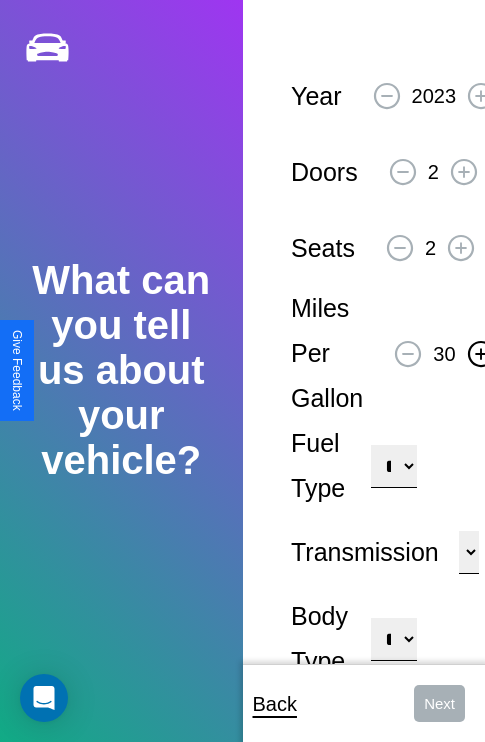 click 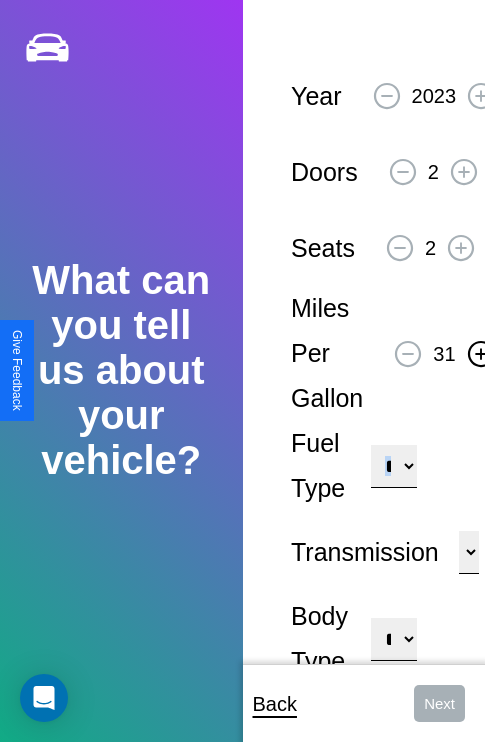 click on "**********" at bounding box center (393, 466) 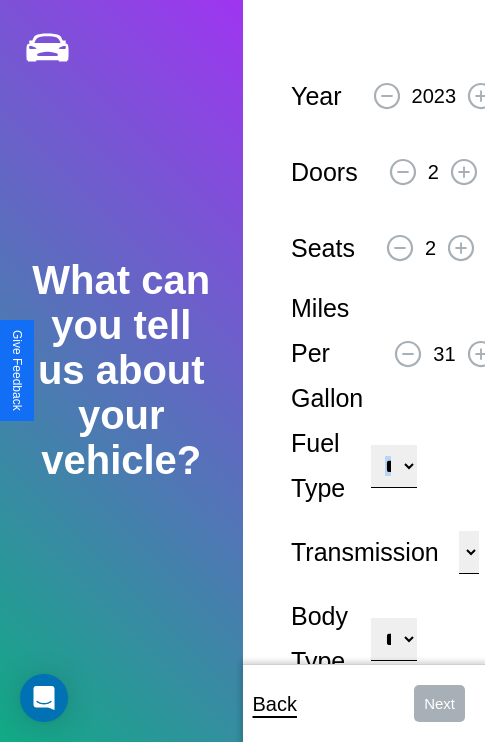 select on "***" 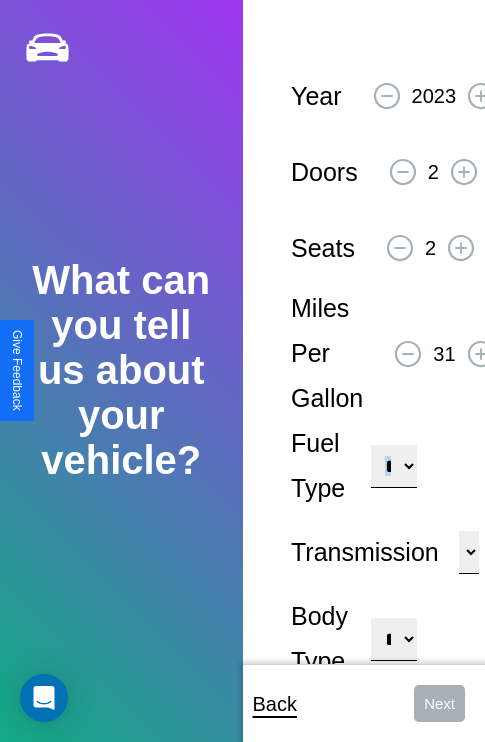 click on "****** ********* ******" at bounding box center (469, 552) 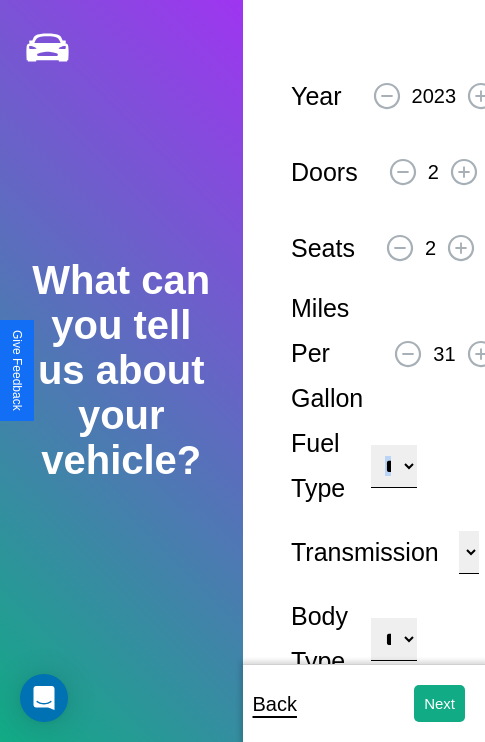 click on "**********" at bounding box center (393, 639) 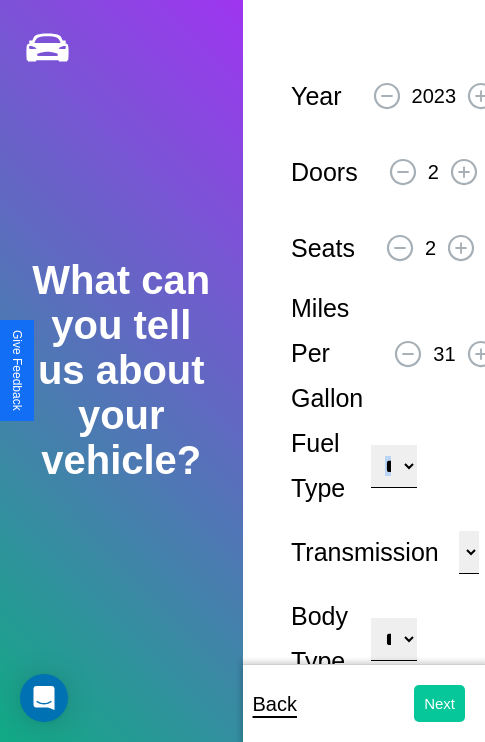 click on "Next" at bounding box center (439, 703) 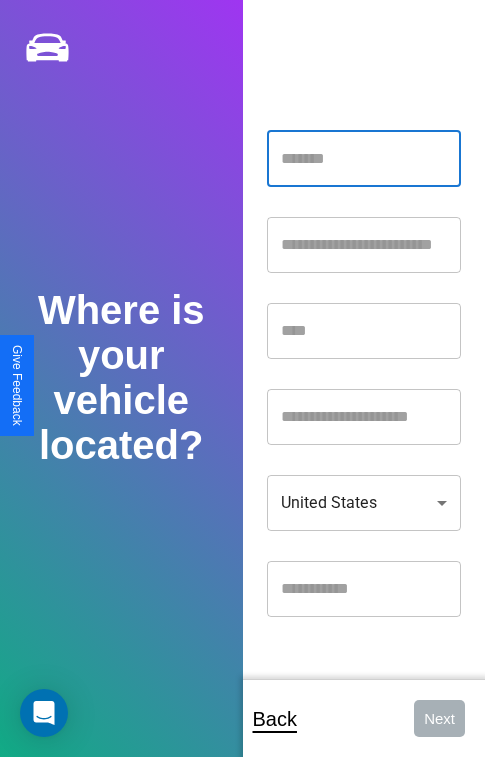 click at bounding box center (364, 159) 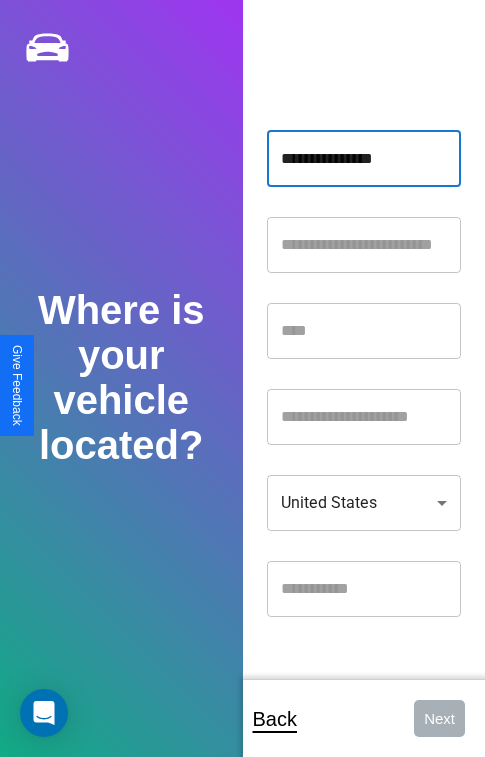 type on "**********" 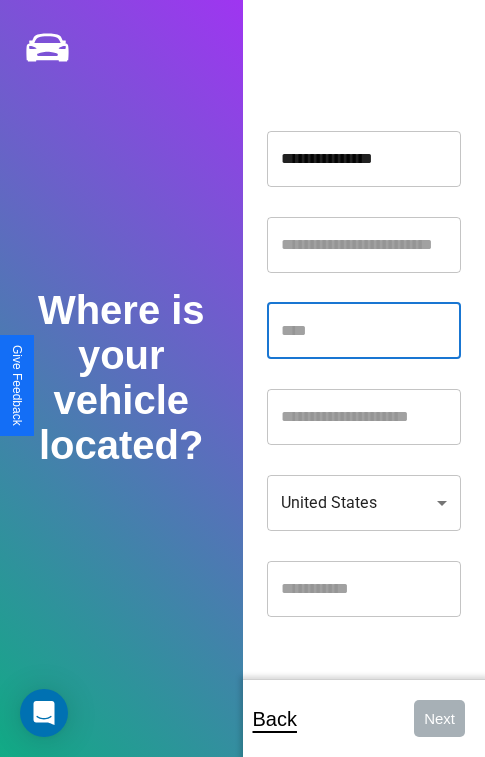 click at bounding box center [364, 331] 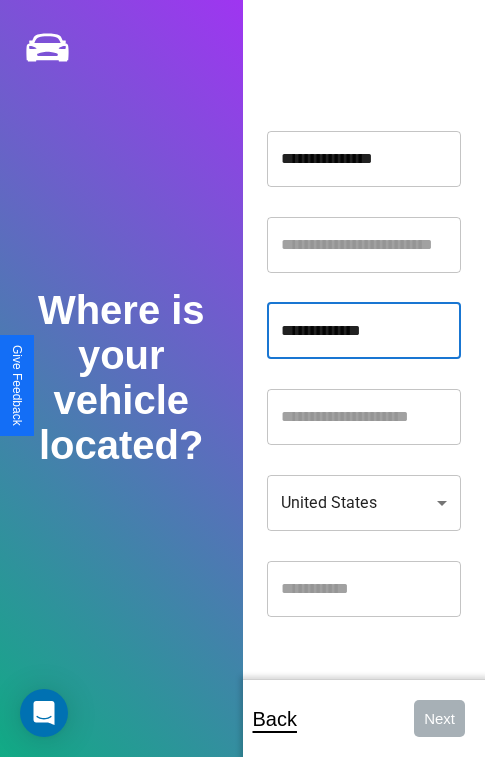 type on "**********" 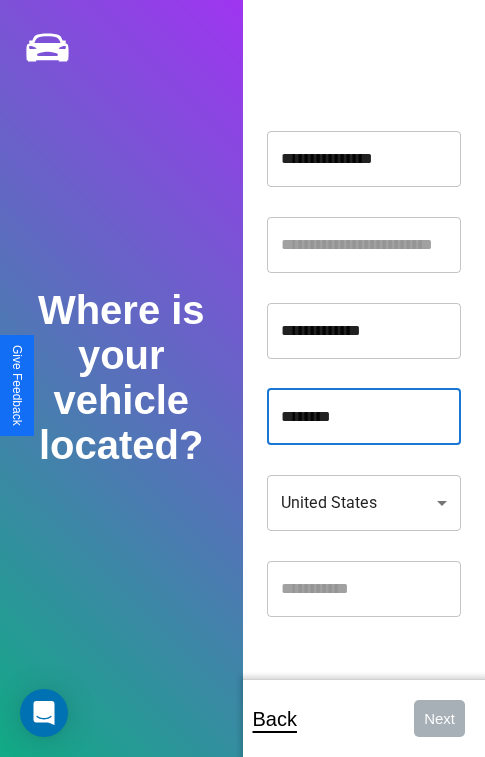 type on "********" 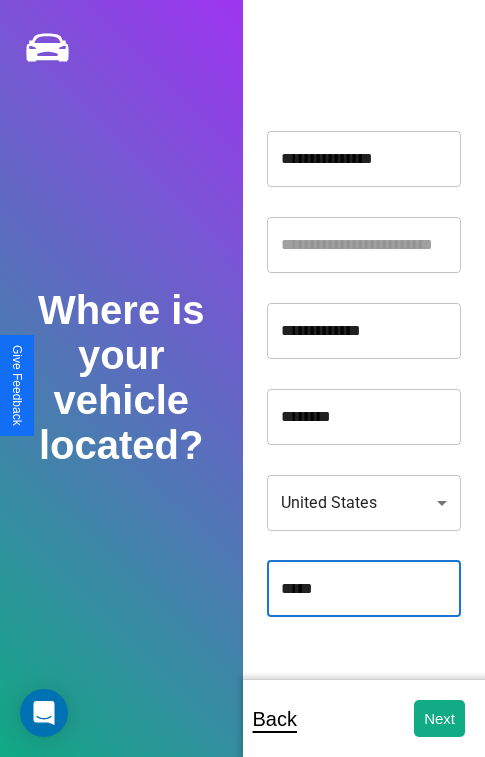 type on "*****" 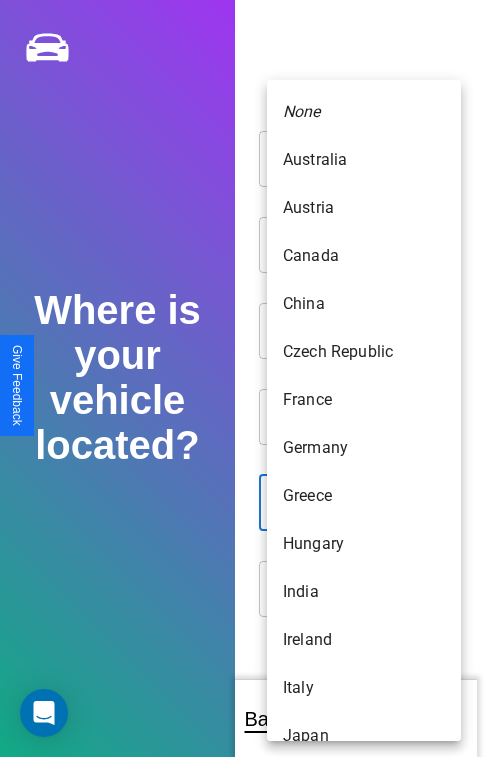 click on "United States" at bounding box center [364, 1168] 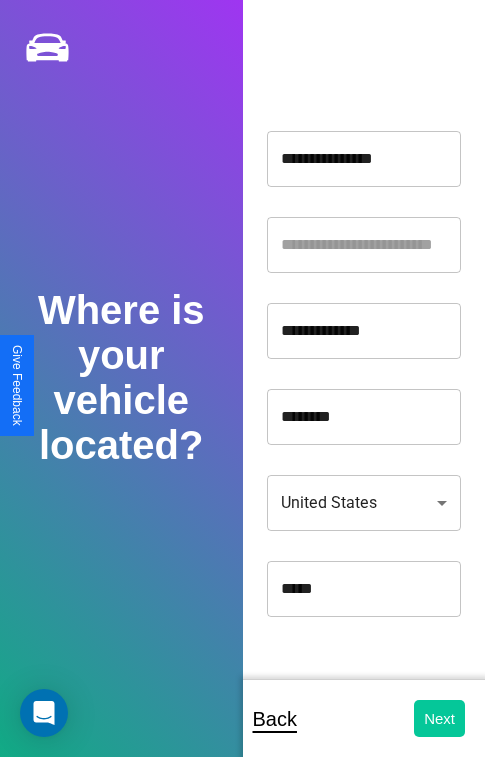 click on "Next" at bounding box center [439, 718] 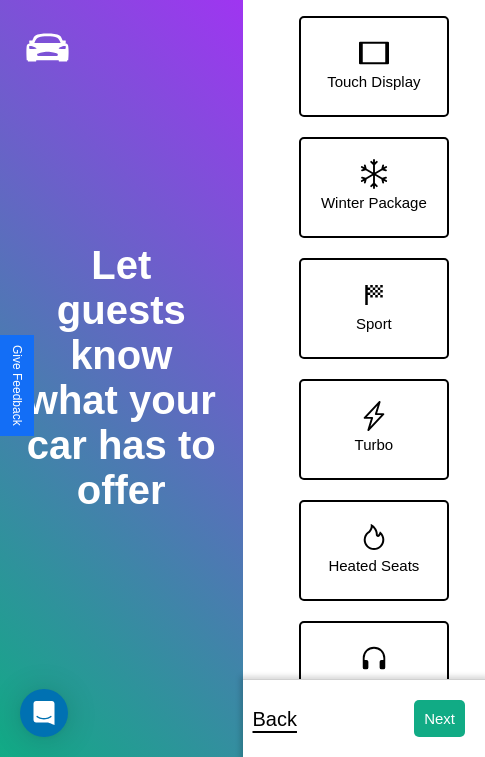 scroll, scrollTop: 370, scrollLeft: 0, axis: vertical 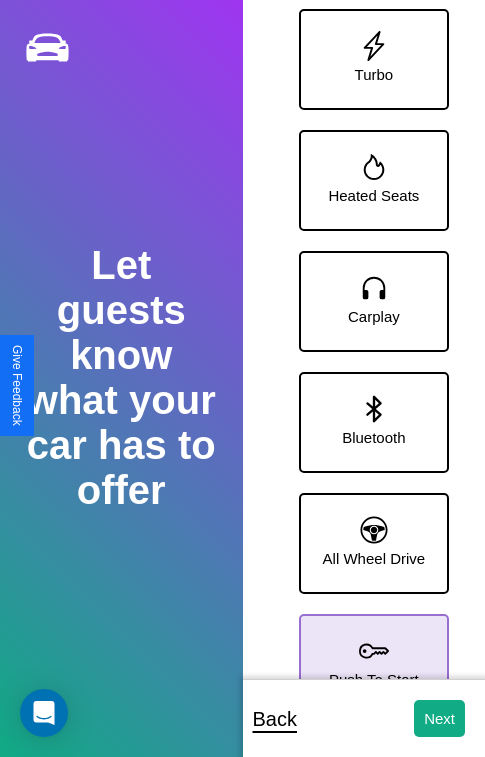 click 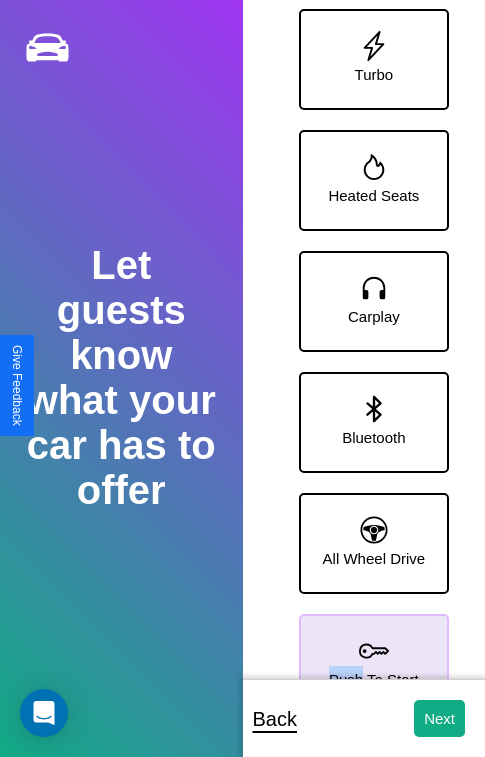 scroll, scrollTop: 0, scrollLeft: 0, axis: both 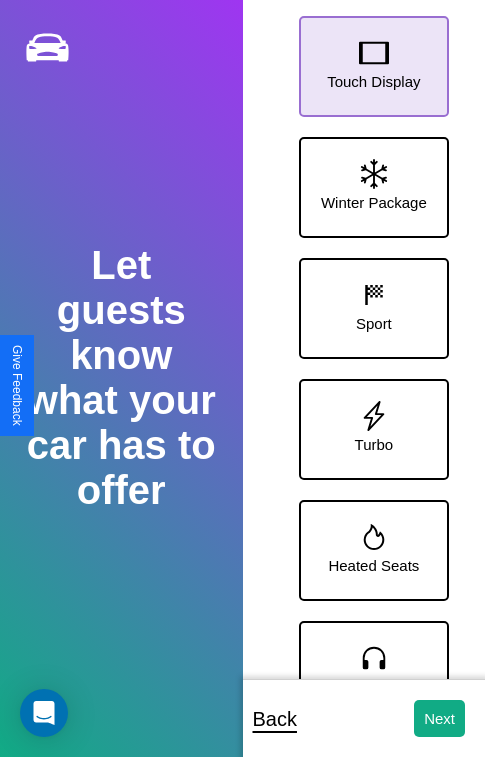 click 